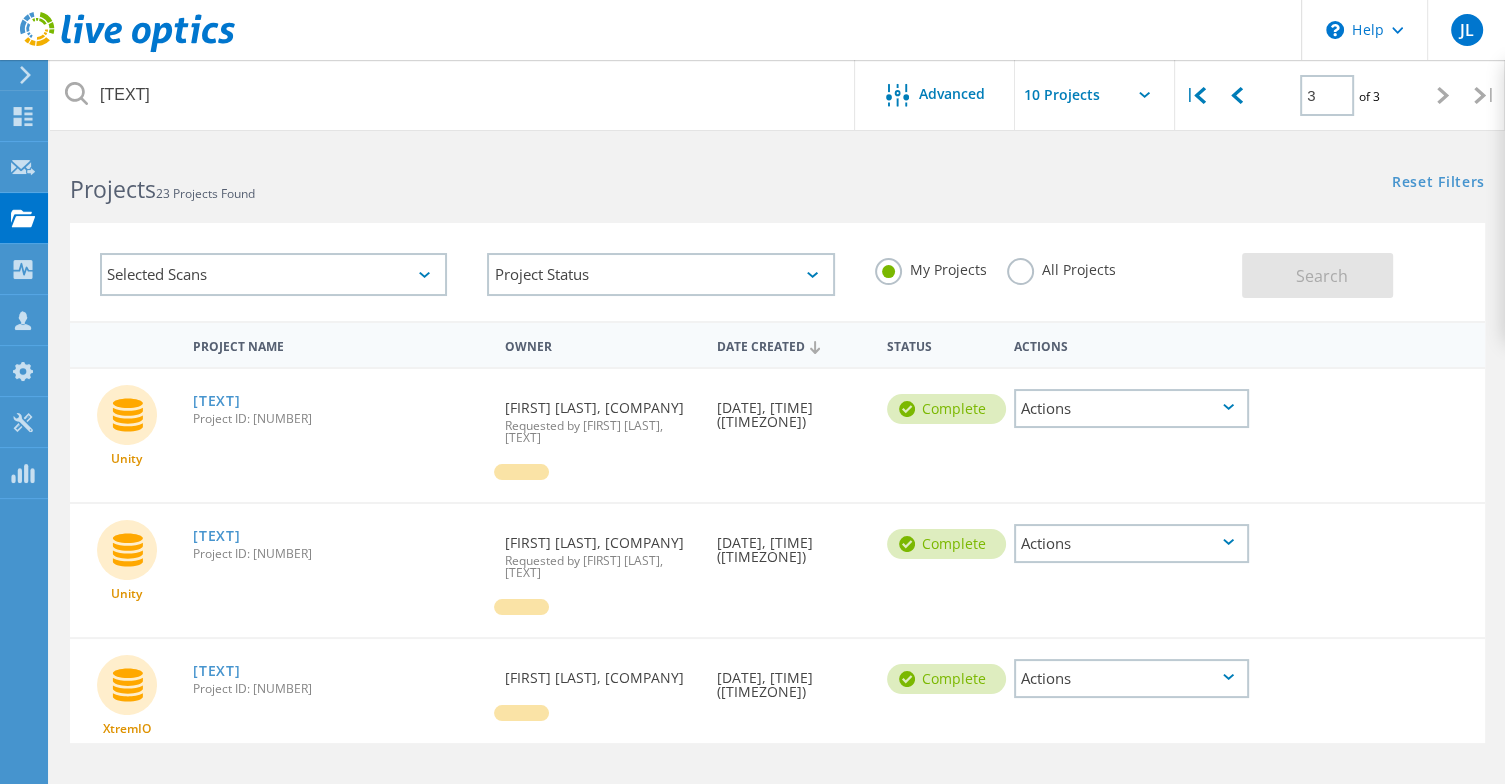 scroll, scrollTop: 0, scrollLeft: 0, axis: both 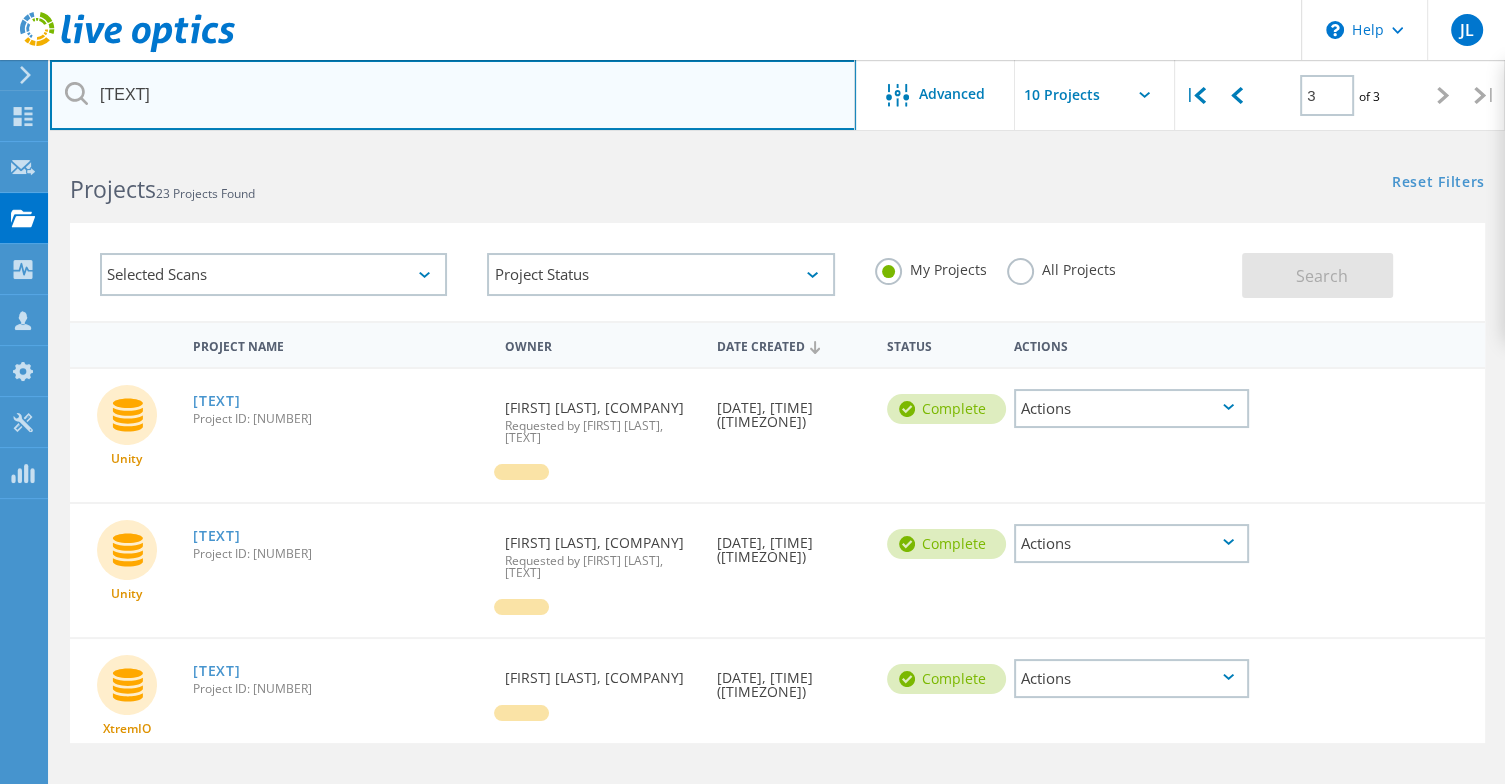 click on "encompass" at bounding box center (453, 95) 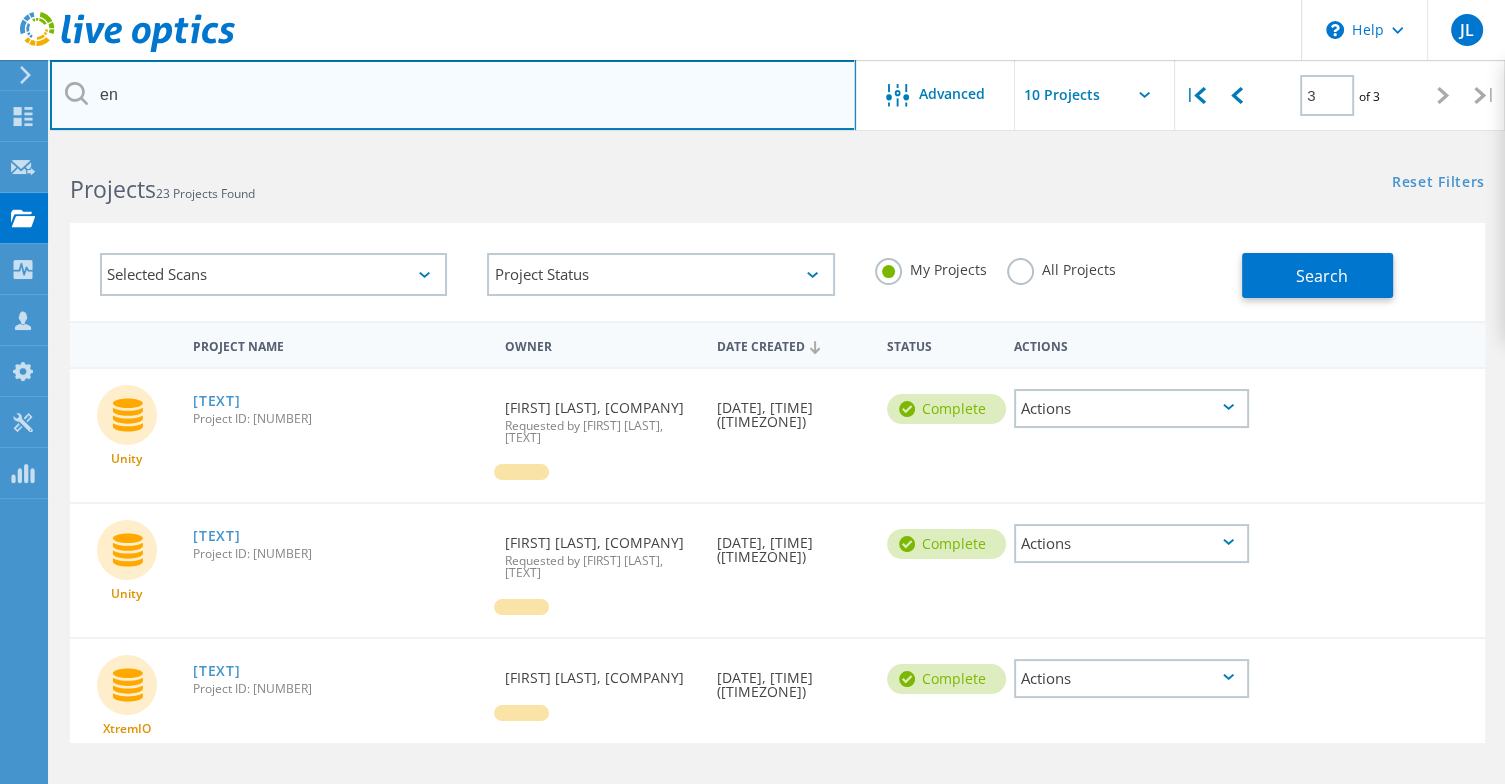type on "e" 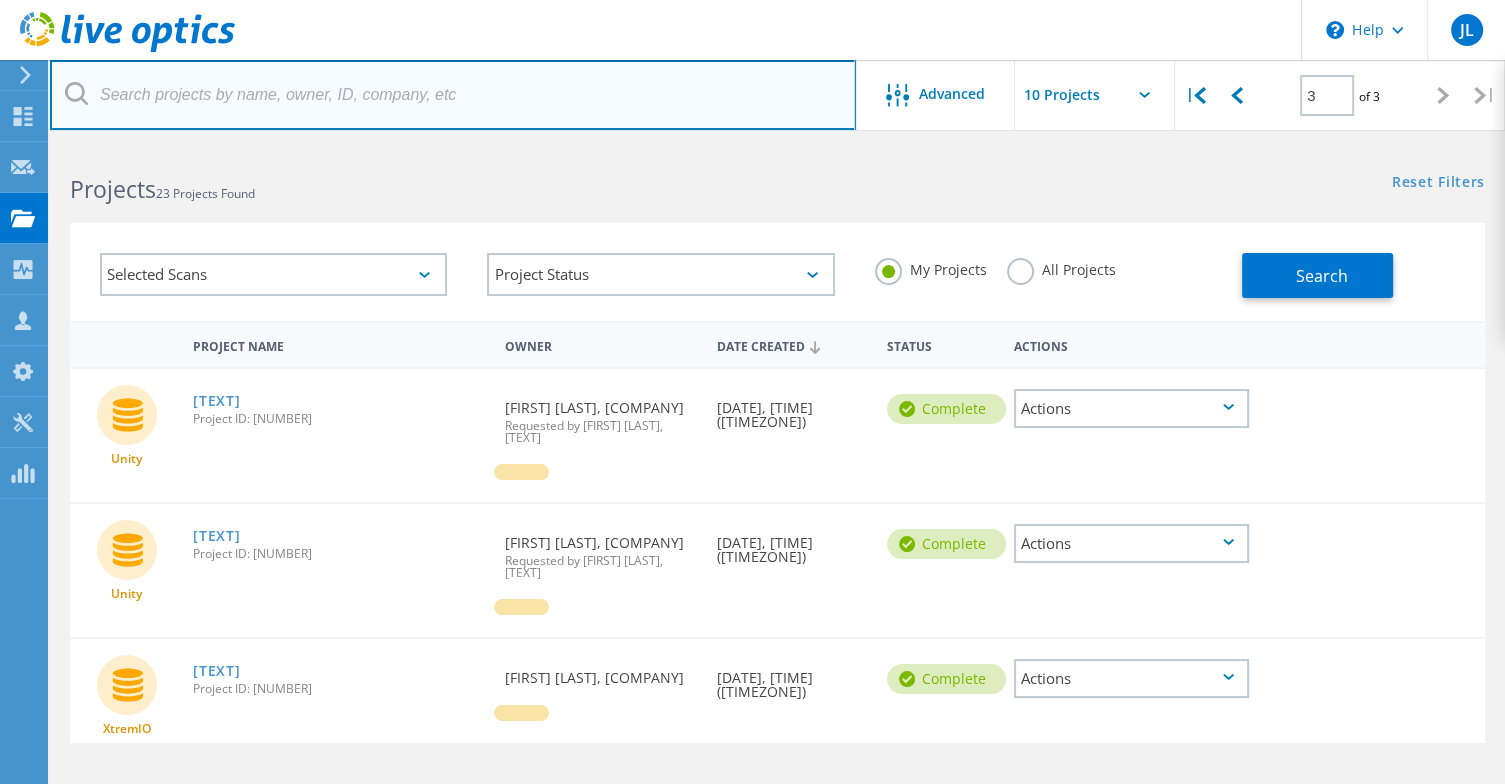 click at bounding box center (453, 95) 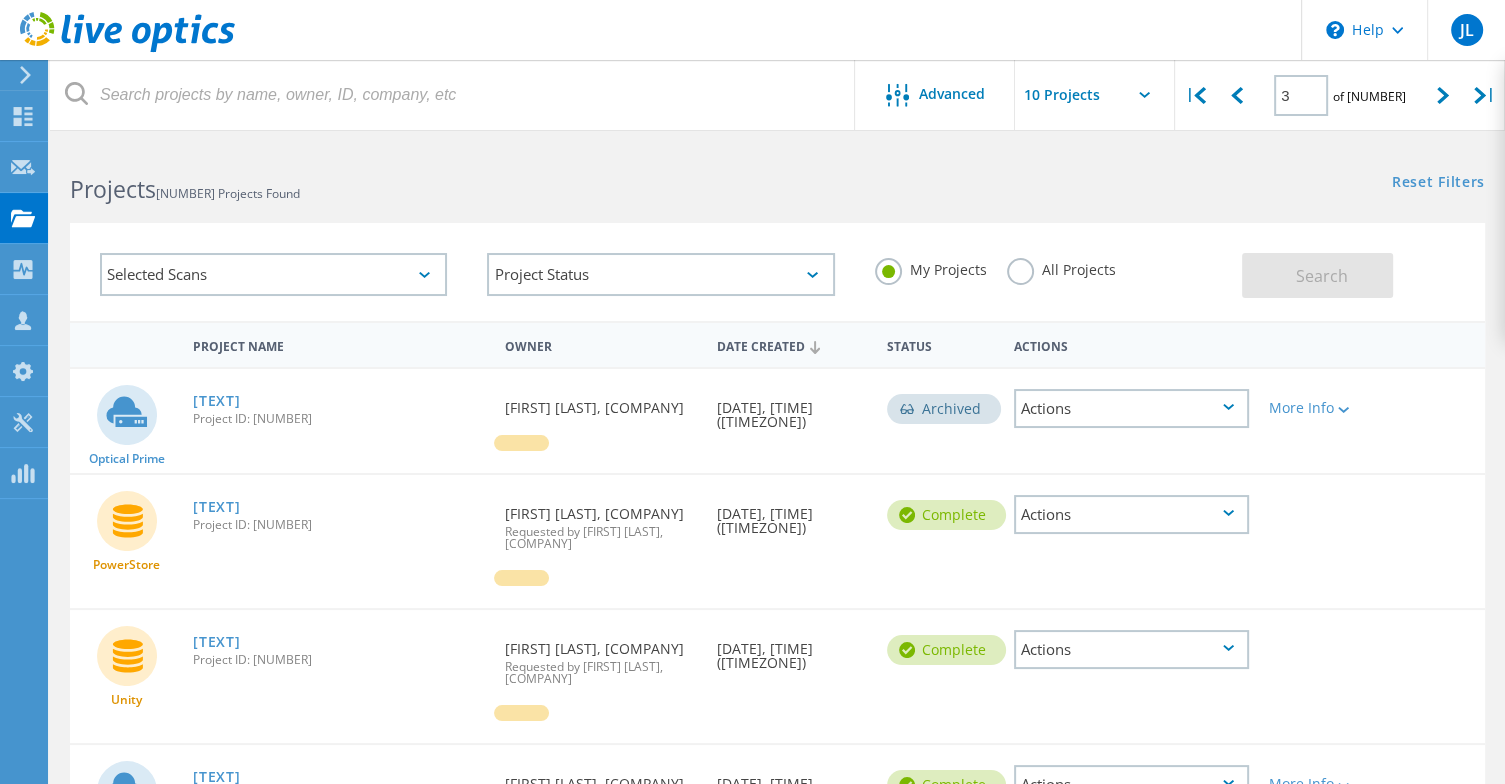 click on "Project Name   Owner   Date Created   Status  Actions        Optical Prime  vCenter-01A  Project ID: 2844790  Requested By  Brooks Souders, AHEAD LLC  Date Created  04/03/2025, 14:32 (-05:00)   Archived
Actions   More Info  Collector Runs 1 Servers 11 Disks 18 Cluster Disks 48 Project ID 2844790 SFDC Deal ID 0 Duration 01:00:01:14 Start Time 03/31/2025, 14:03 (-05:00) End Time 04/01/2025, 14:04 (-05:00) Used Local Capacity 28673 Used Shared Capacity 71716 Peak Throughput 4543.6 IOPS 106218, 30579 Read/Write Ratio 80% / 20      PowerStore  CSU_PowerStore_5000T  Project ID: 2837237  Requested By  Andrew Schellhase, COLUMBIA SOUTHERN UNIVERESITY  Requested by Brooks Souders, AHEAD LLC Date Created  03/28/2025, 14:41 (-05:00)   Complete
Actions       Unity  Viva Health SAN Hail Mary  Project ID: 2823323  Requested By  John Lawrence, VIVA HEALTH  Requested by Brooks Souders, AHEAD LLC Date Created  03/18/2025, 14:30 (-05:00)   Complete
Actions       Optical Prime  vxrail-0313  Project ID: 2816371  1" 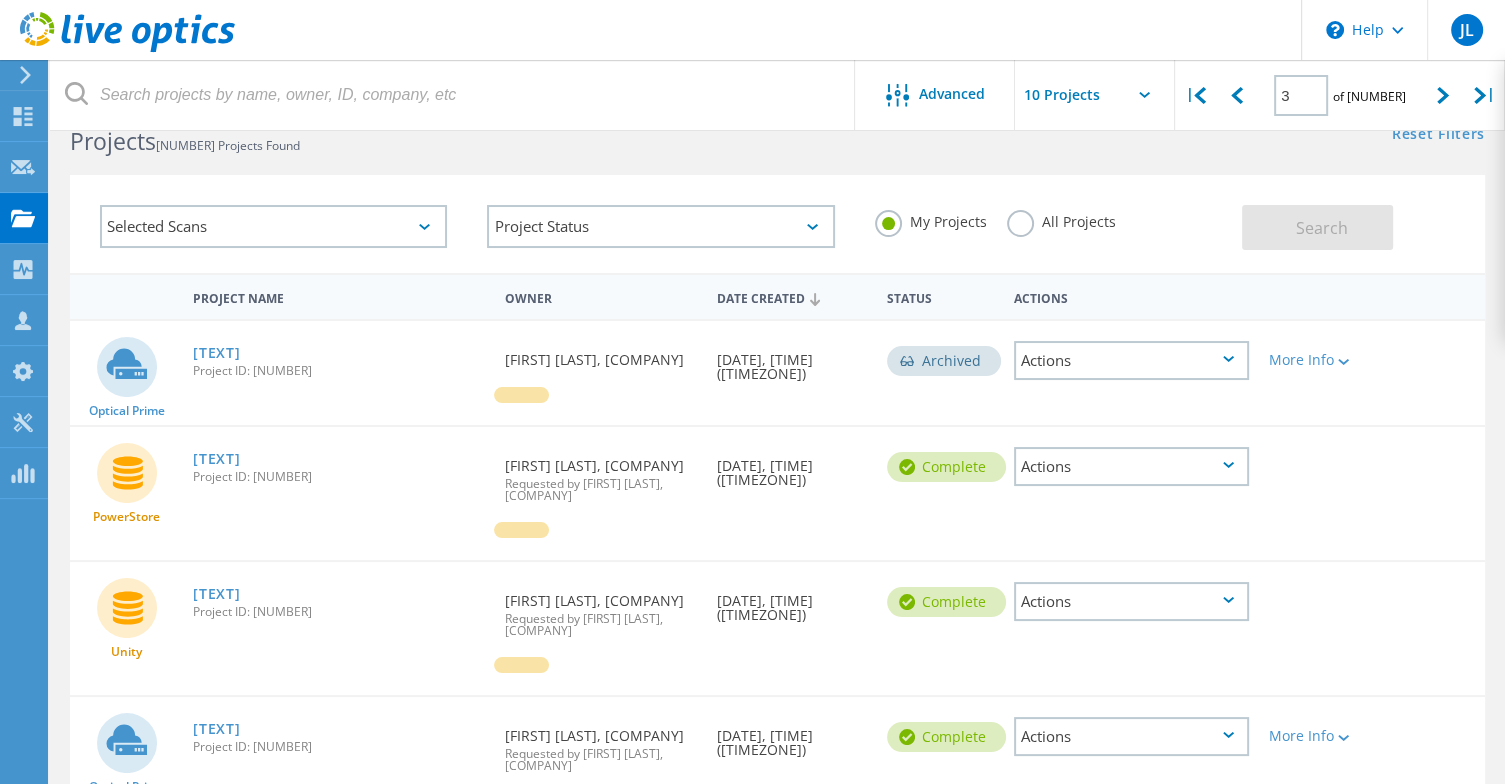 scroll, scrollTop: 48, scrollLeft: 0, axis: vertical 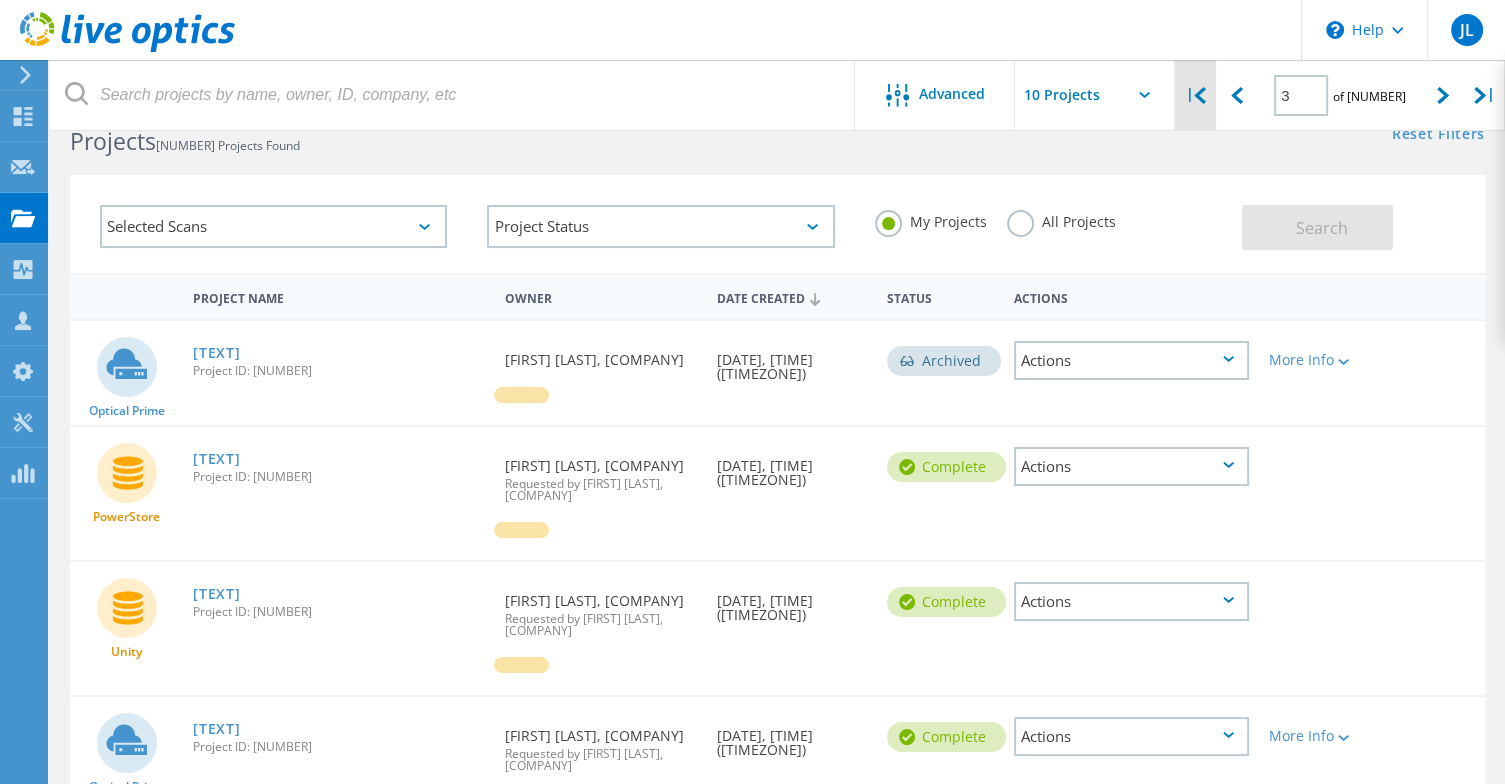 click 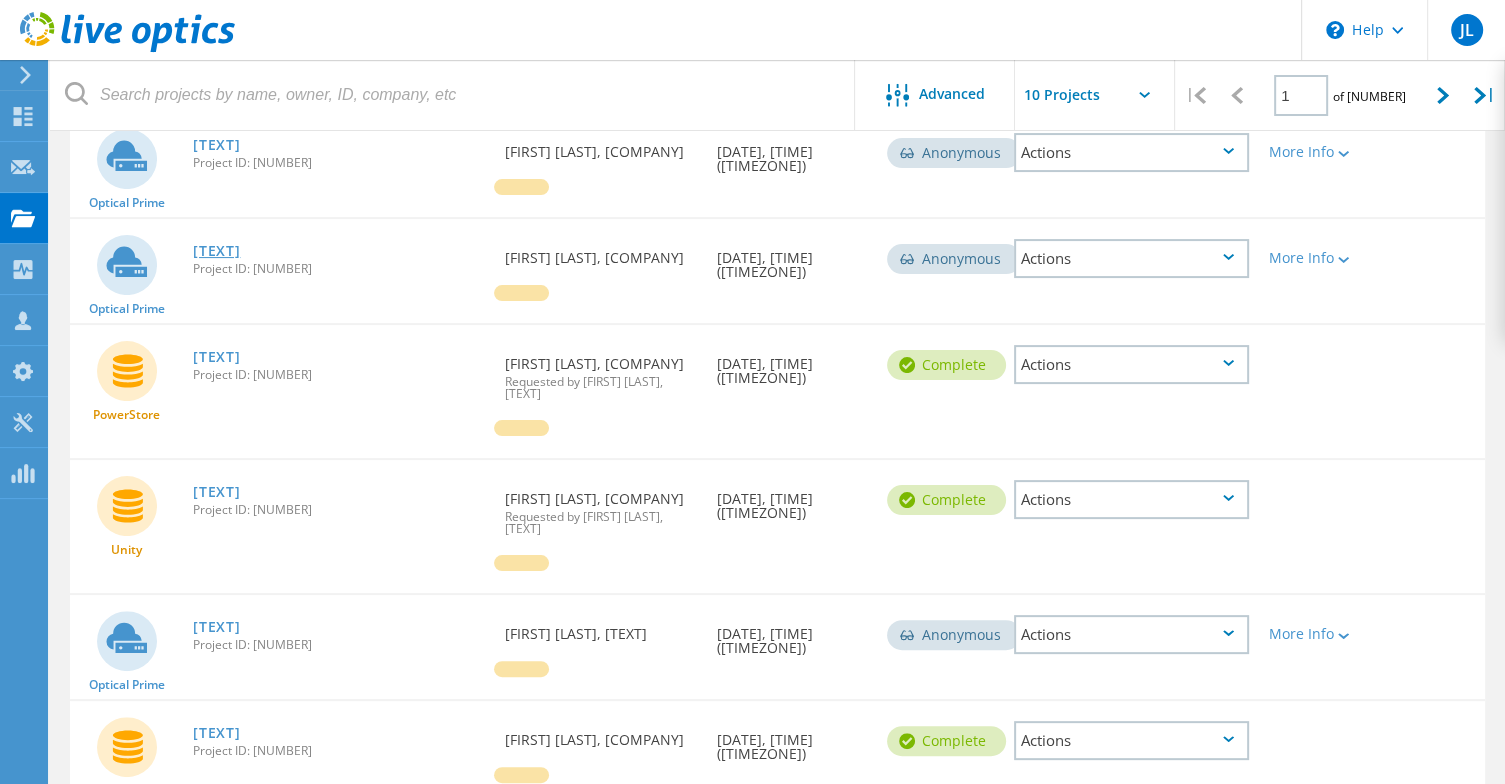 scroll, scrollTop: 368, scrollLeft: 0, axis: vertical 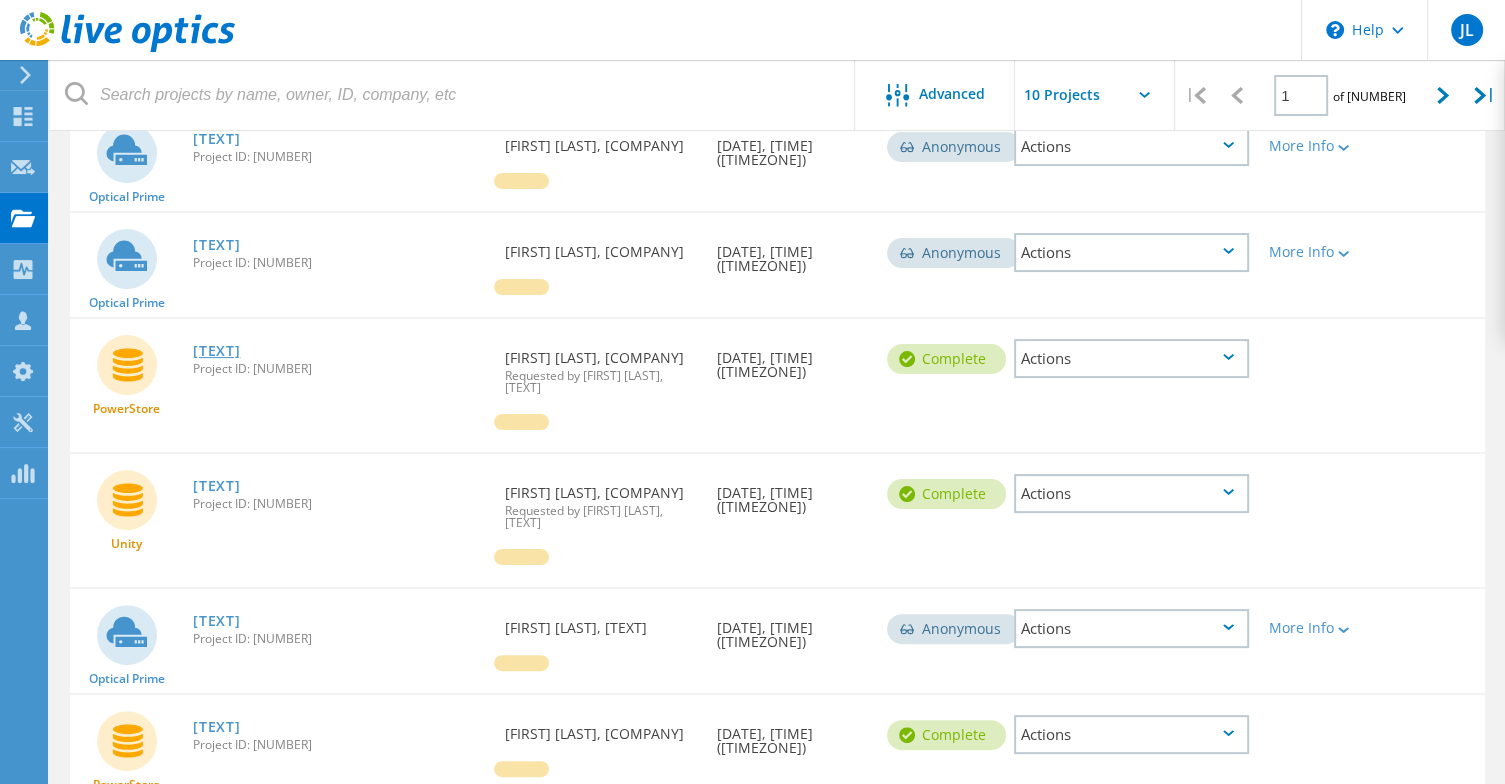 click on "Viva New SAN 2 070825 - Powerstore 1200T" 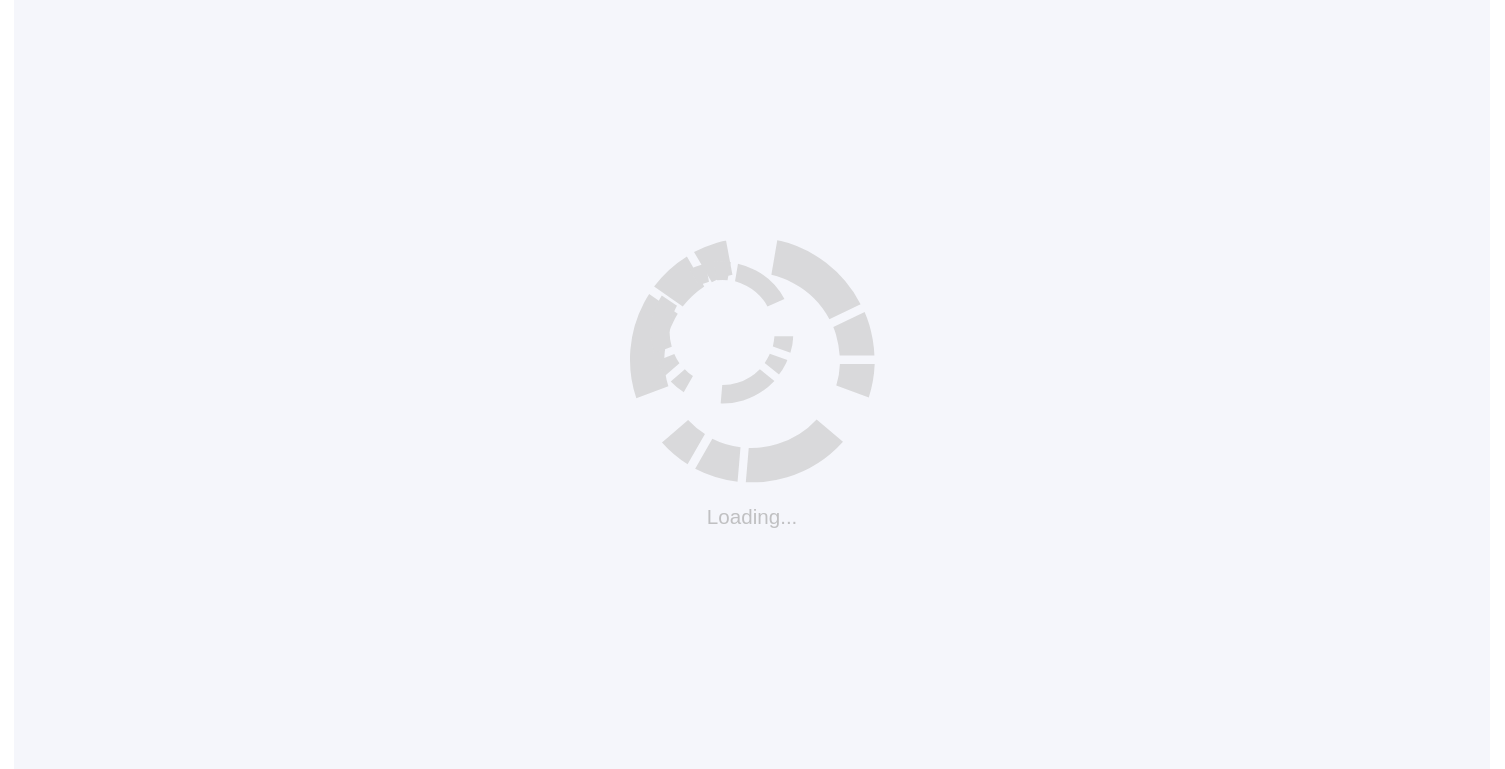 scroll, scrollTop: 0, scrollLeft: 0, axis: both 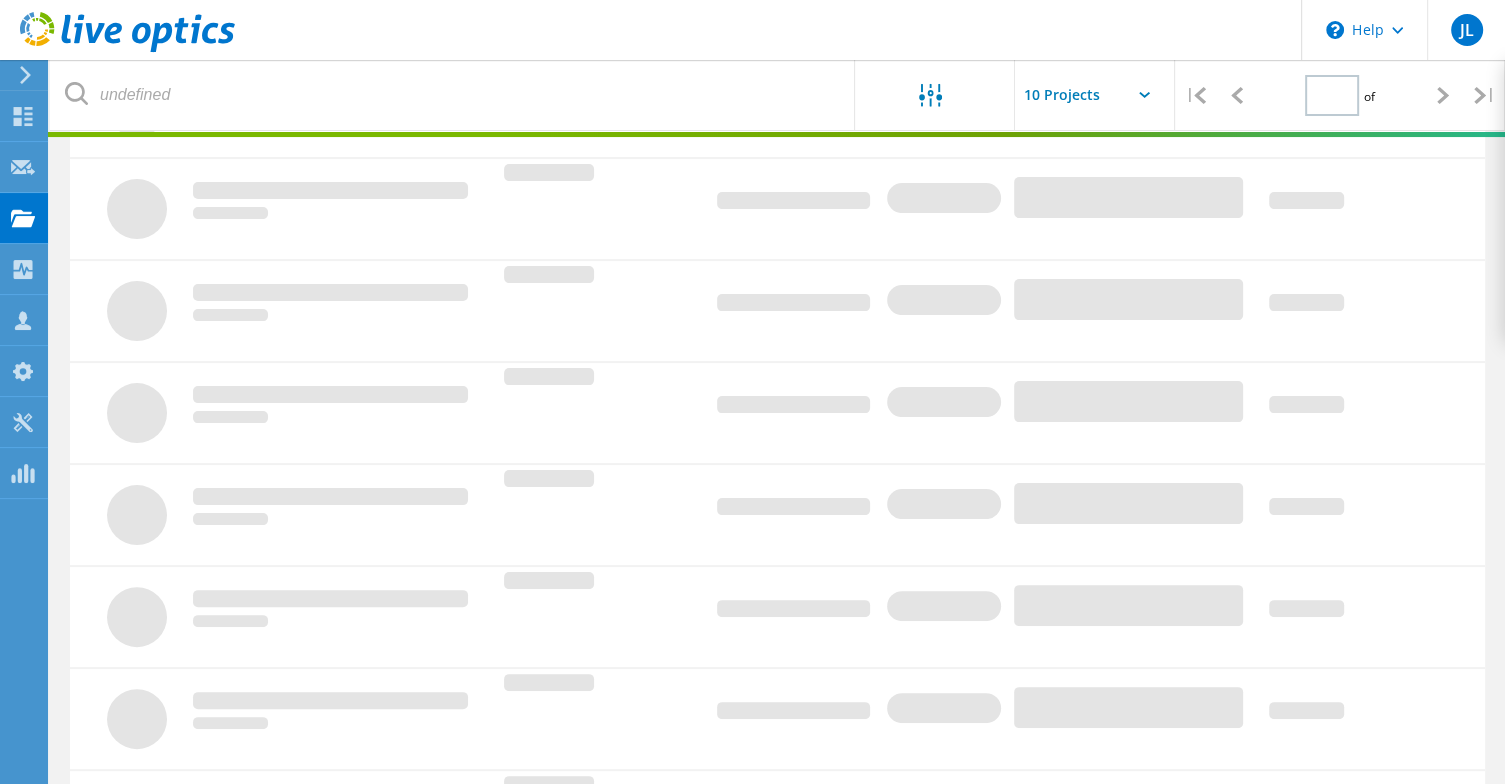 type on "1" 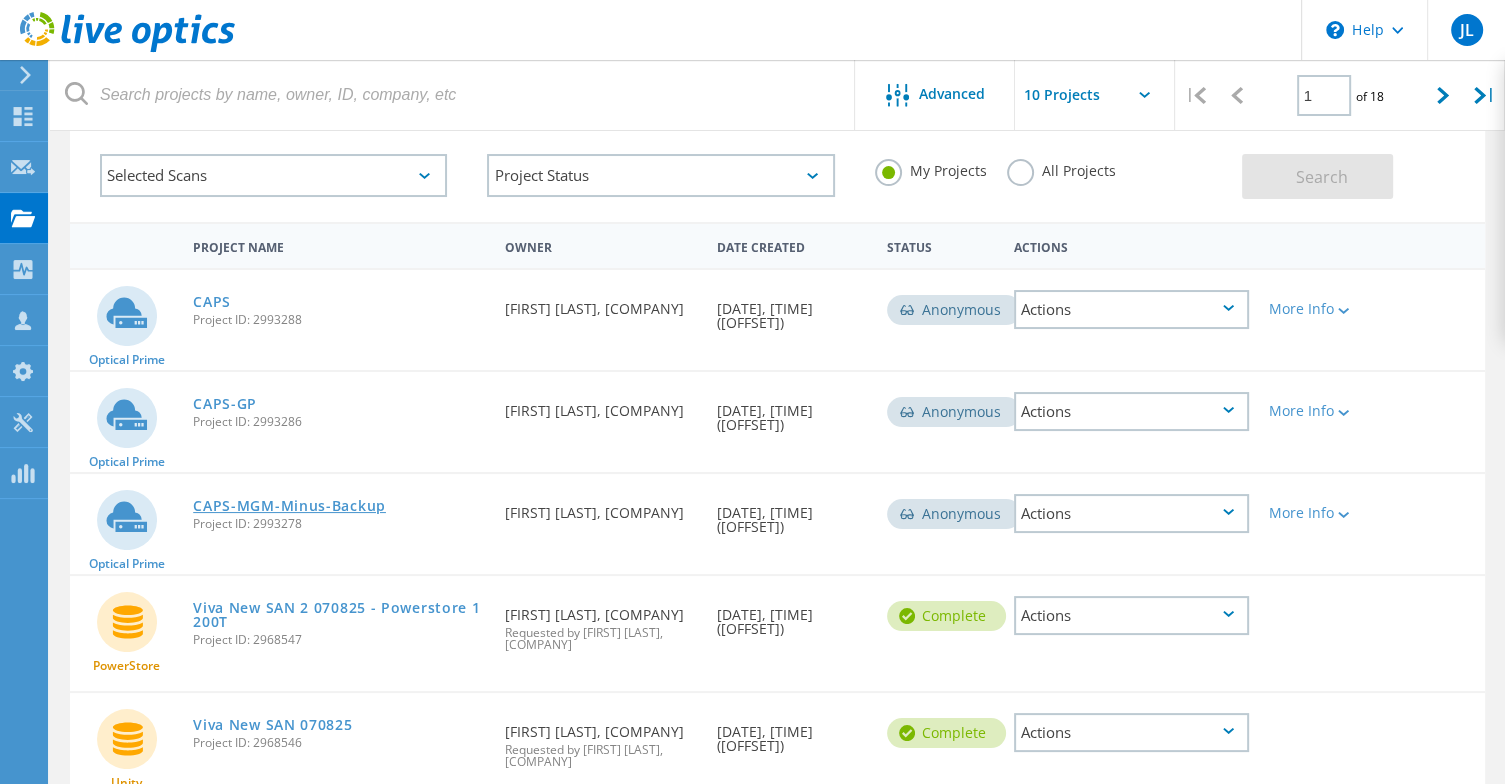 scroll, scrollTop: 100, scrollLeft: 0, axis: vertical 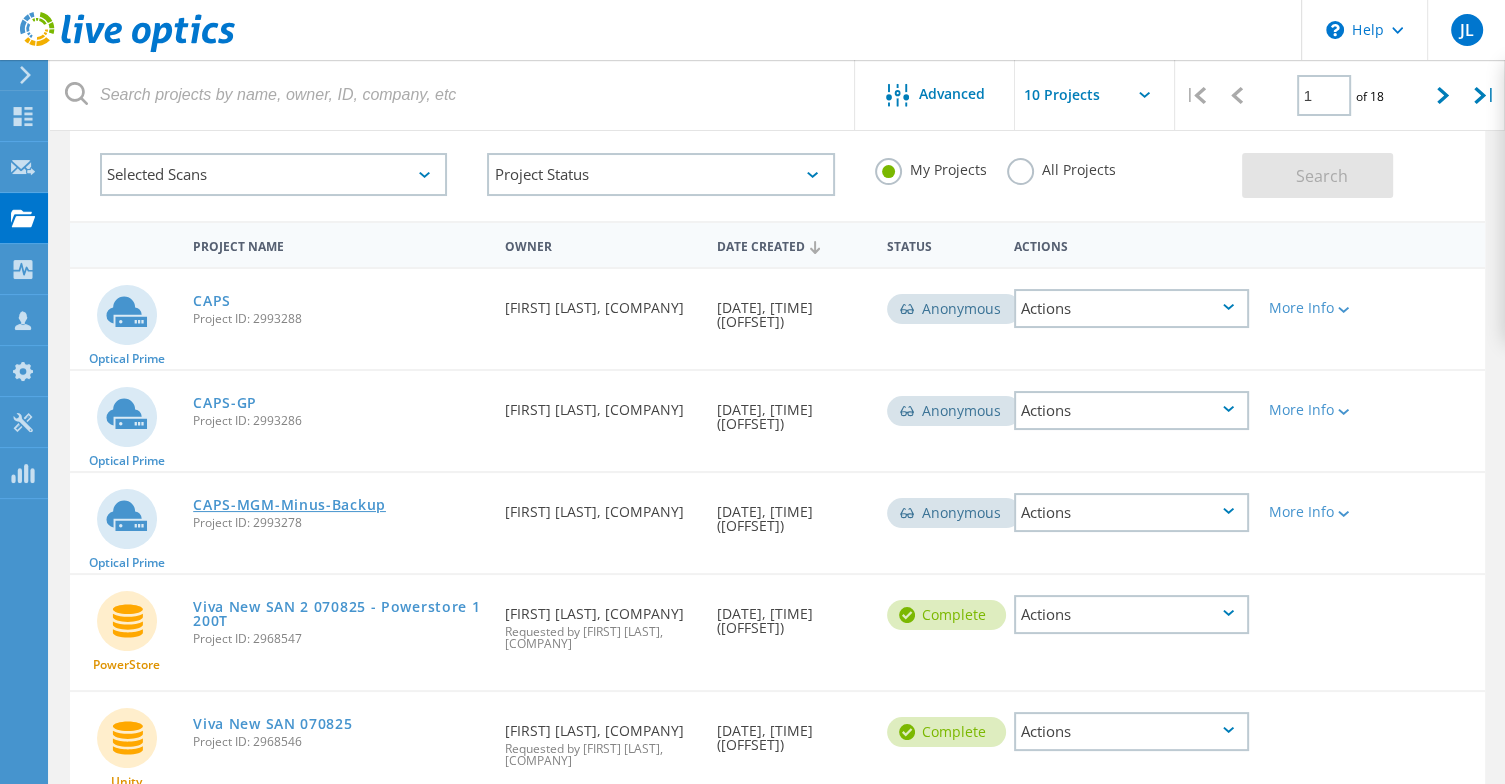 click on "CAPS-MGM-Minus-Backup" 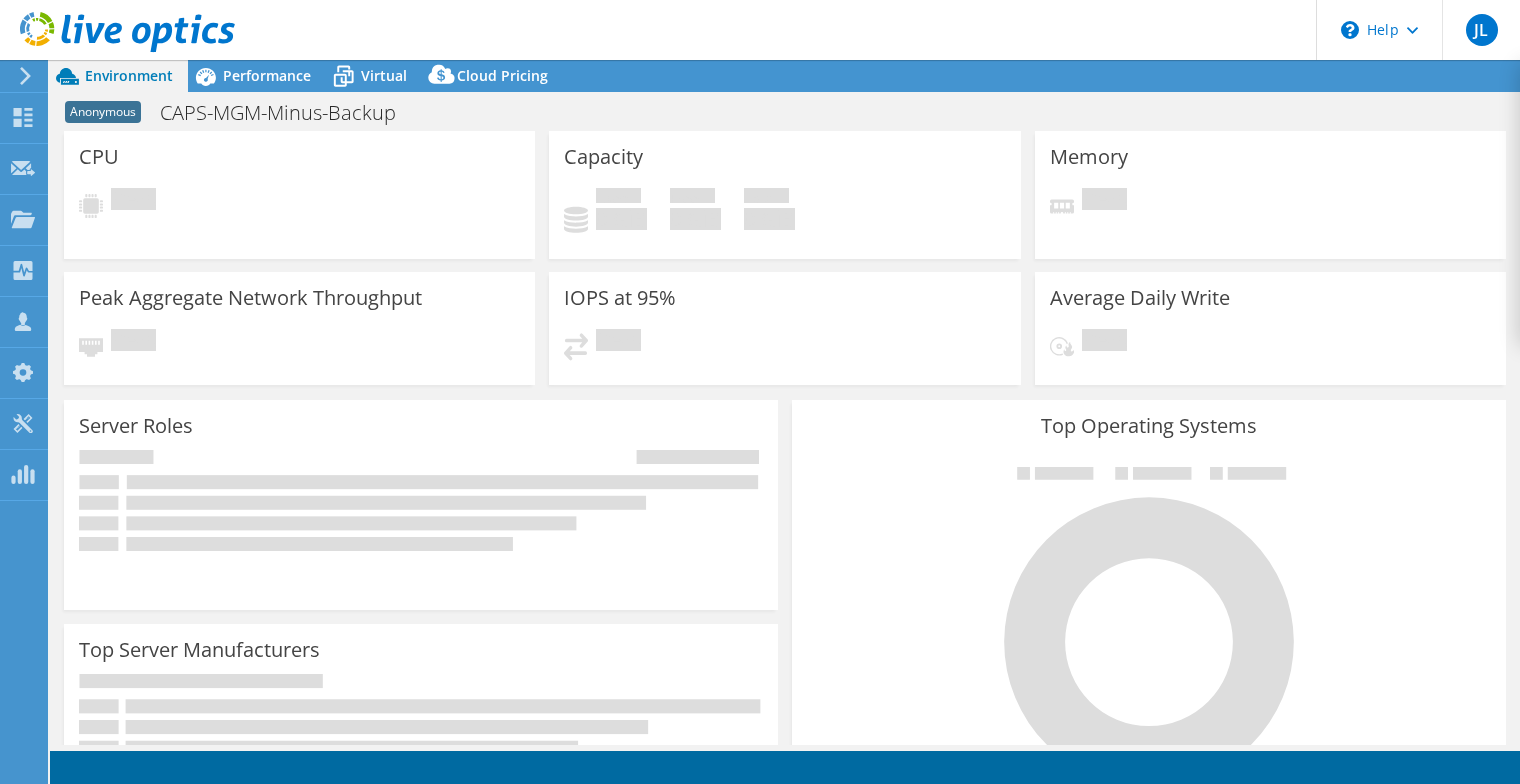 scroll, scrollTop: 0, scrollLeft: 0, axis: both 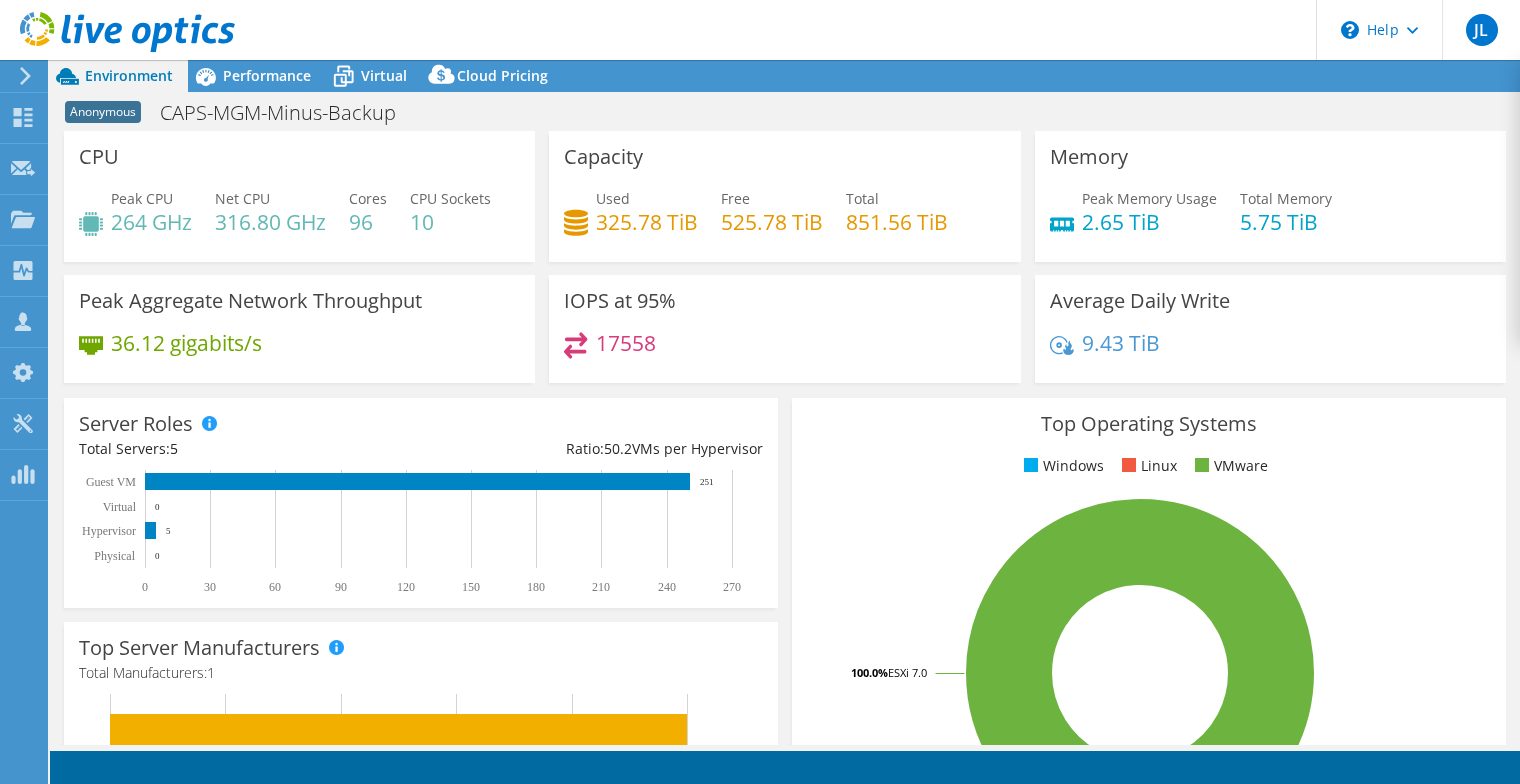 select on "USD" 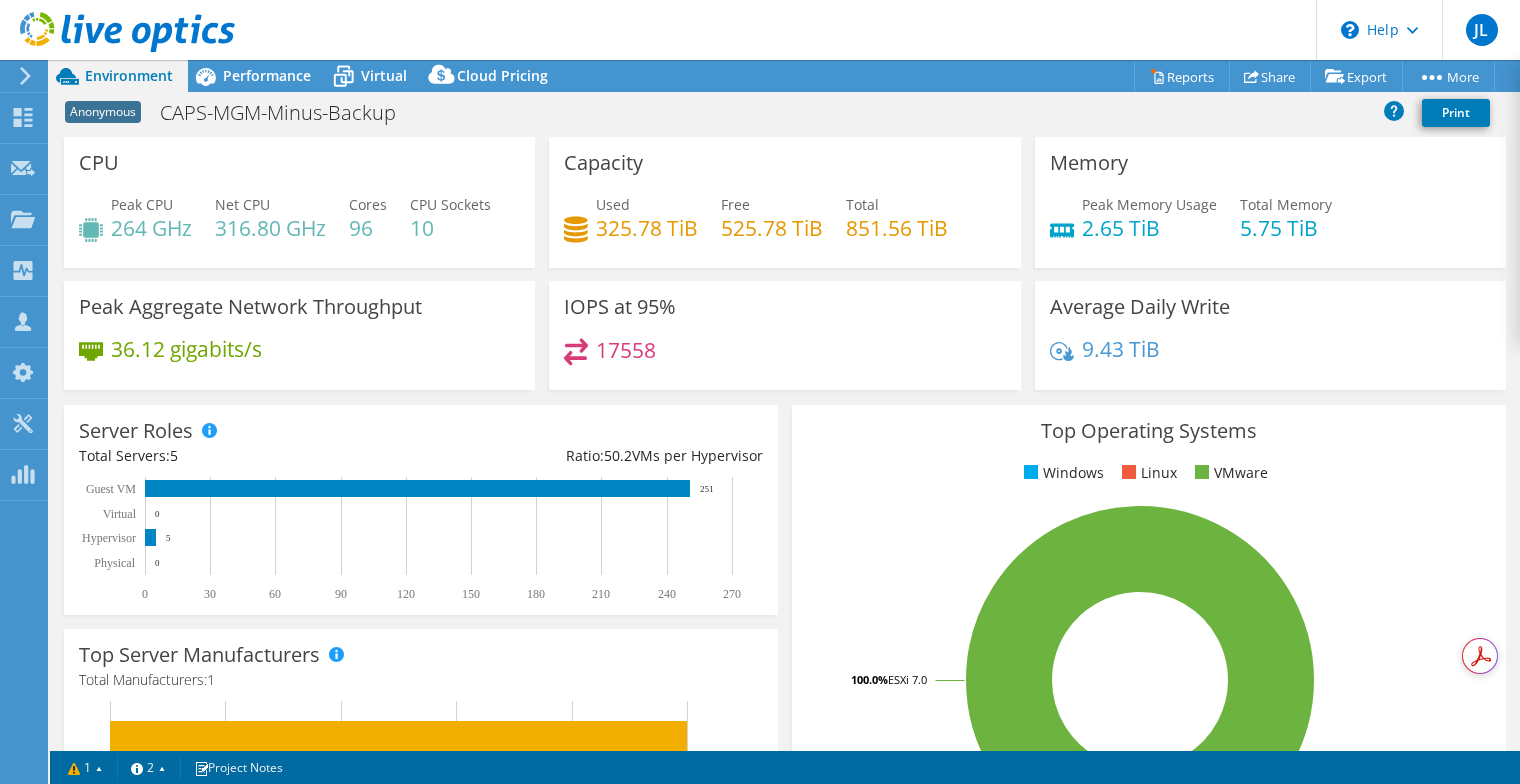 scroll, scrollTop: 0, scrollLeft: 0, axis: both 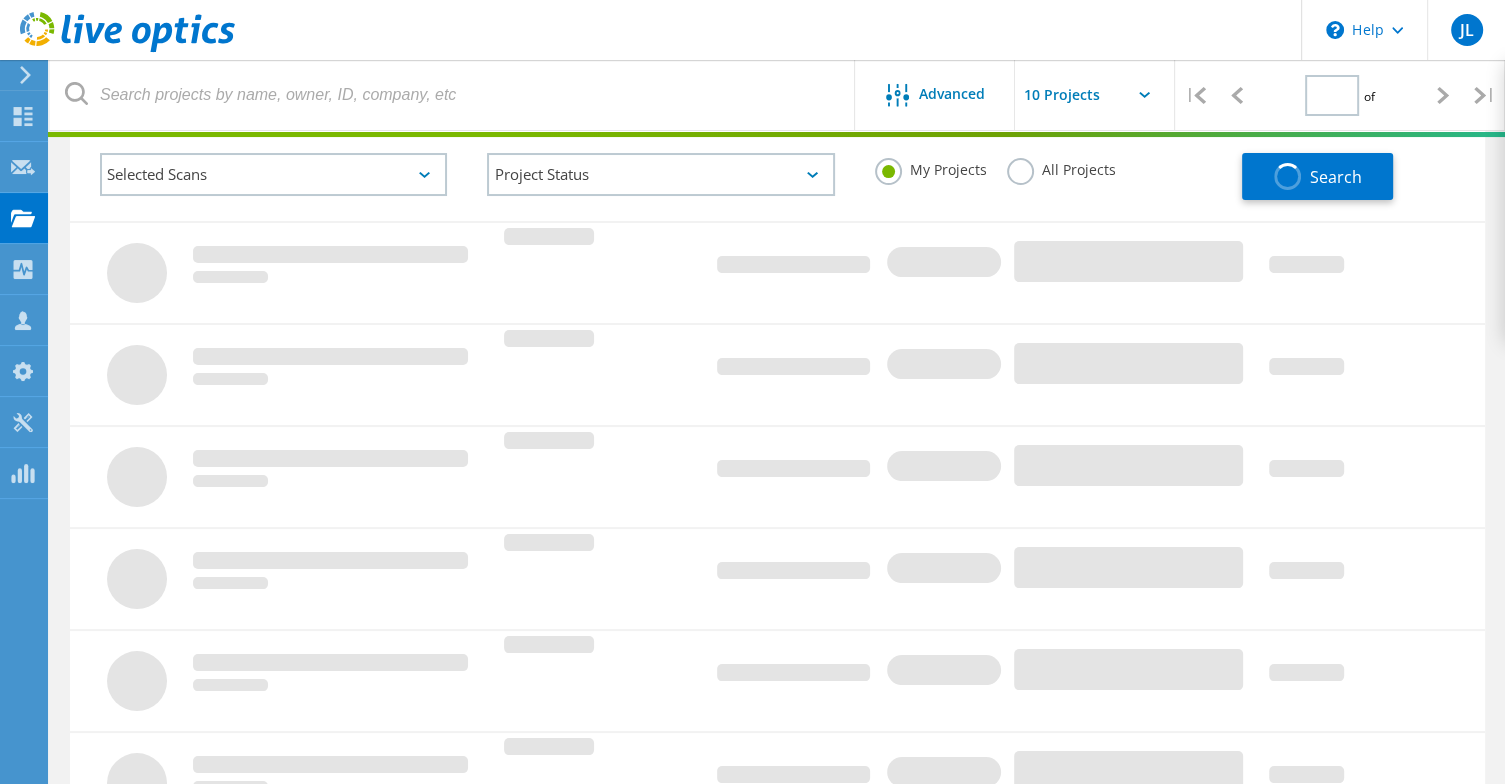 type on "1" 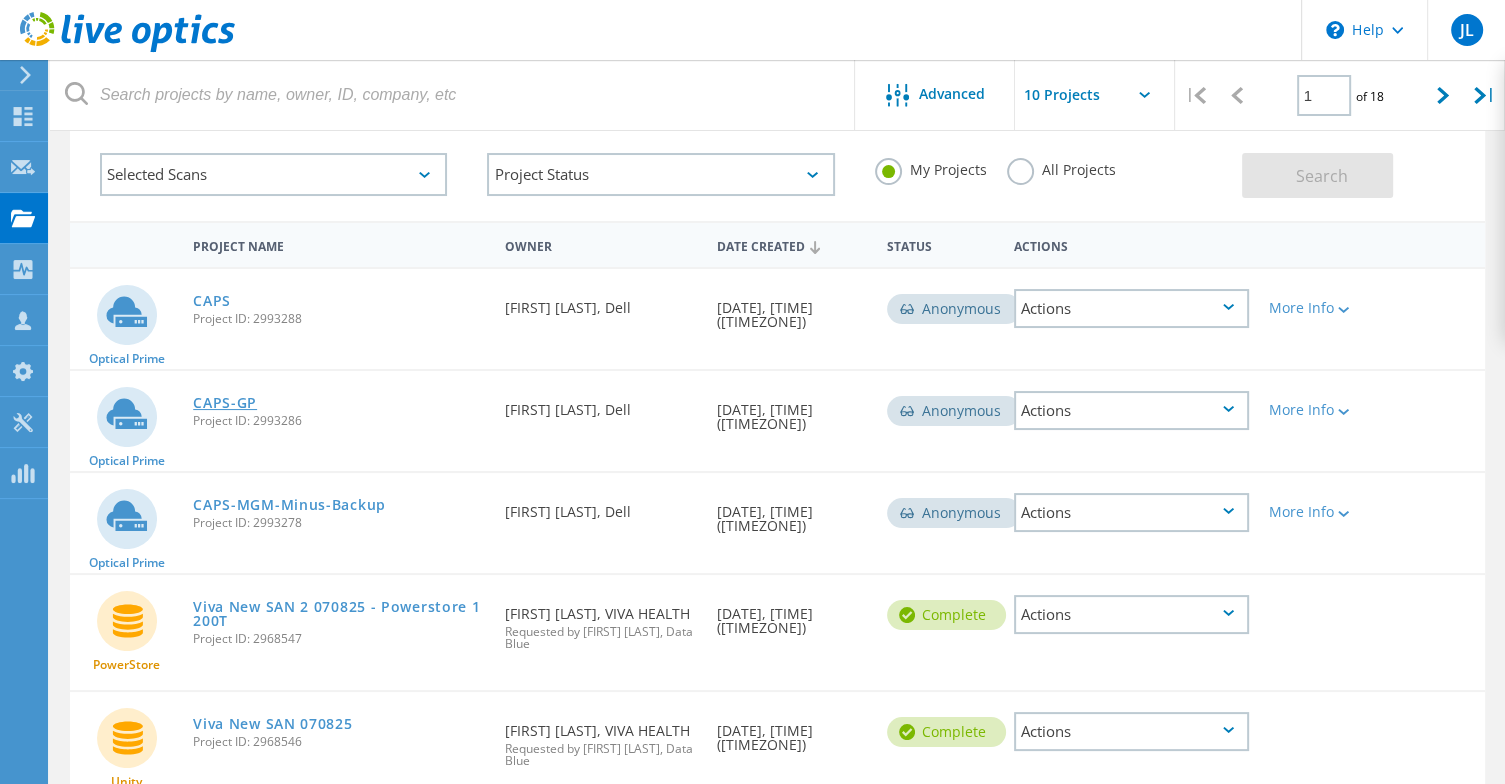 click on "[TEXT]" 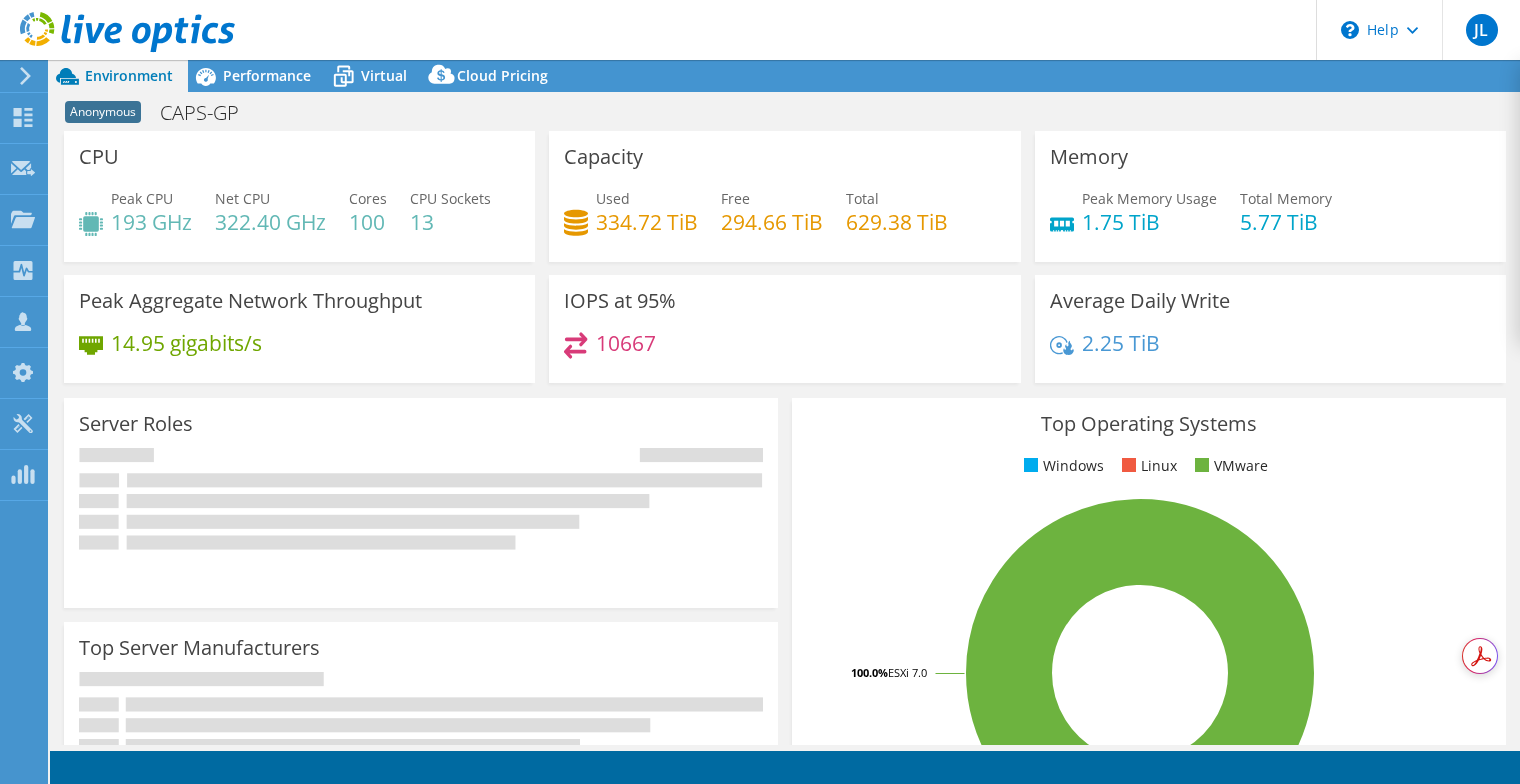 select on "USD" 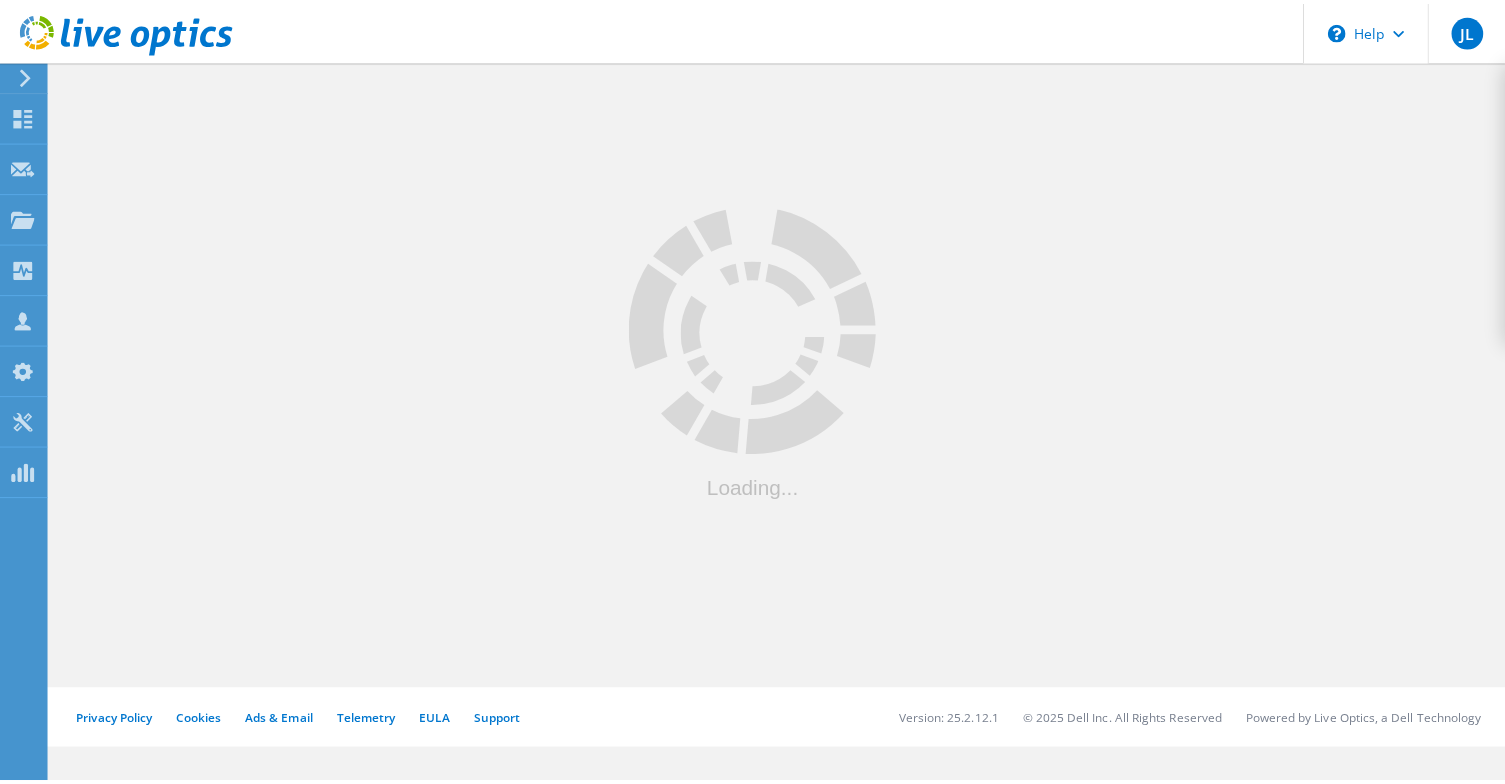 scroll, scrollTop: 100, scrollLeft: 0, axis: vertical 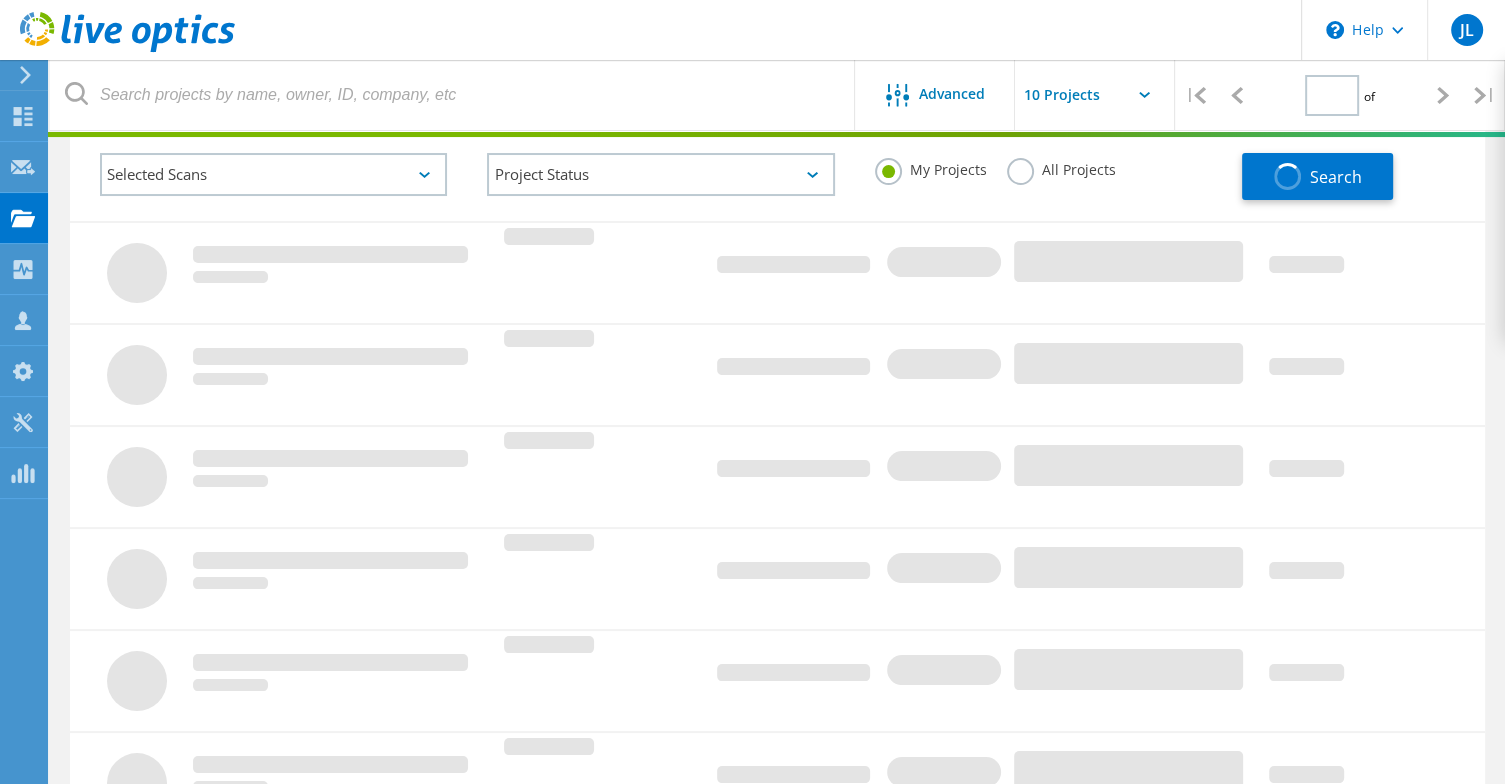 type on "1" 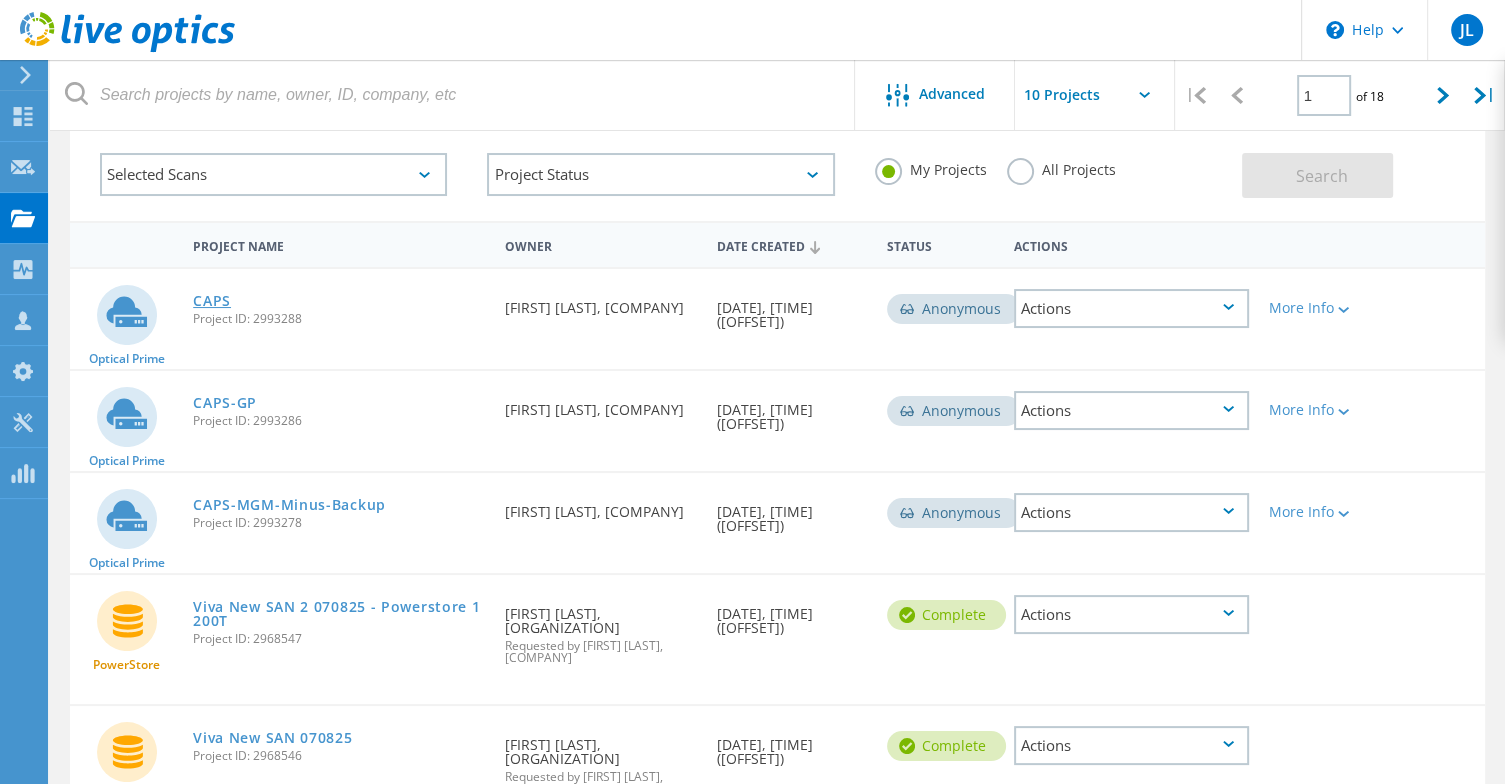 click on "CAPS" 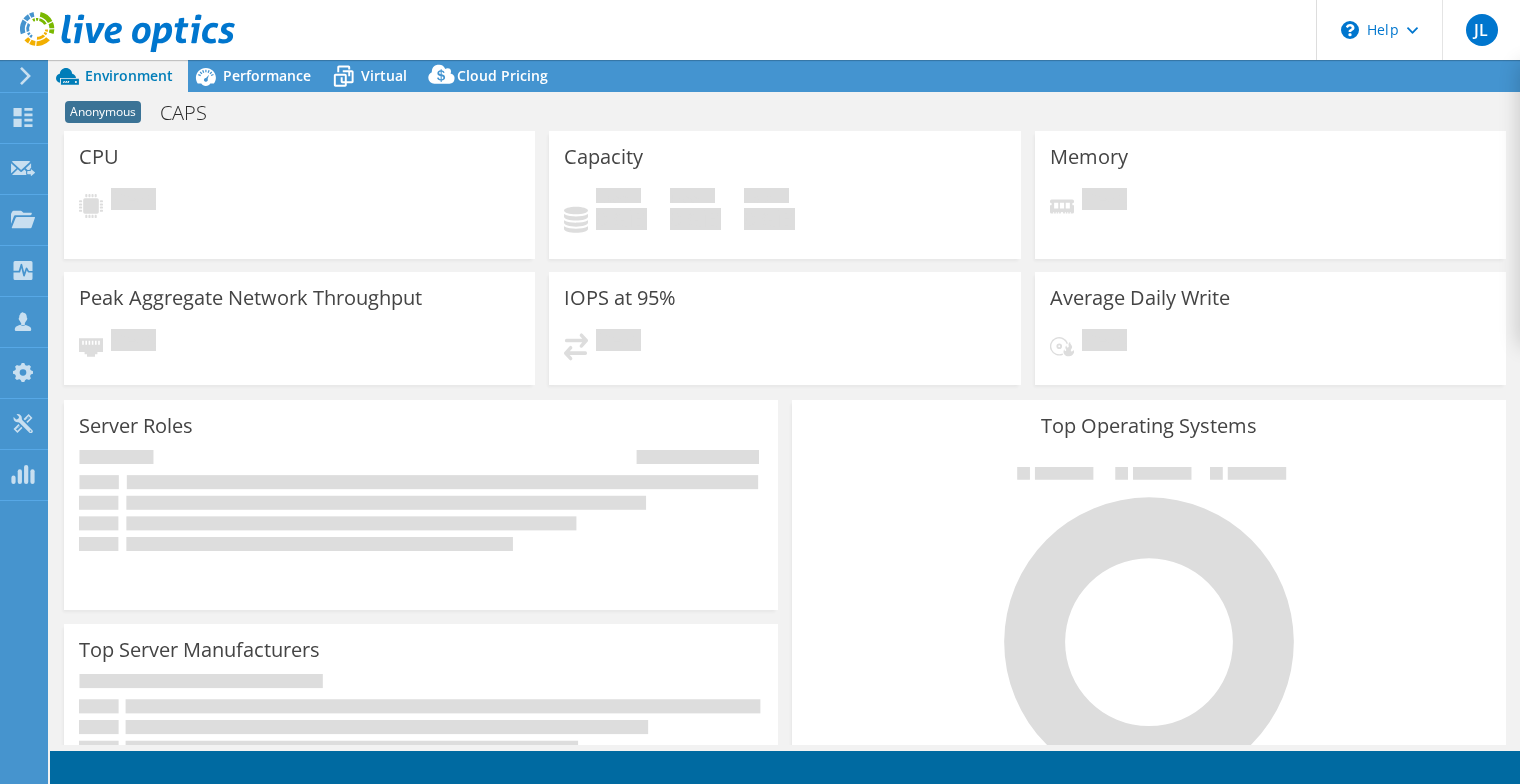 scroll, scrollTop: 0, scrollLeft: 0, axis: both 